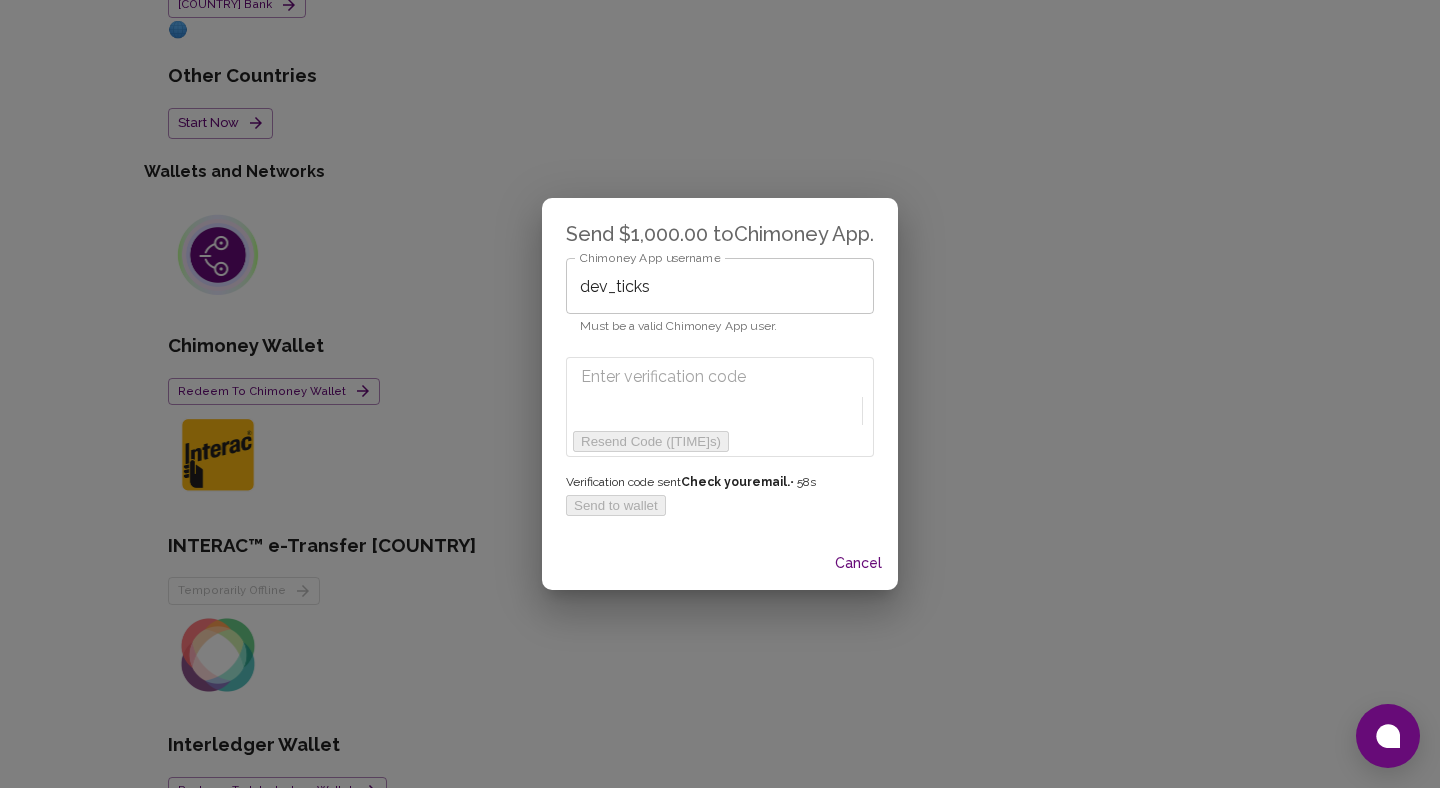 scroll, scrollTop: 1262, scrollLeft: 0, axis: vertical 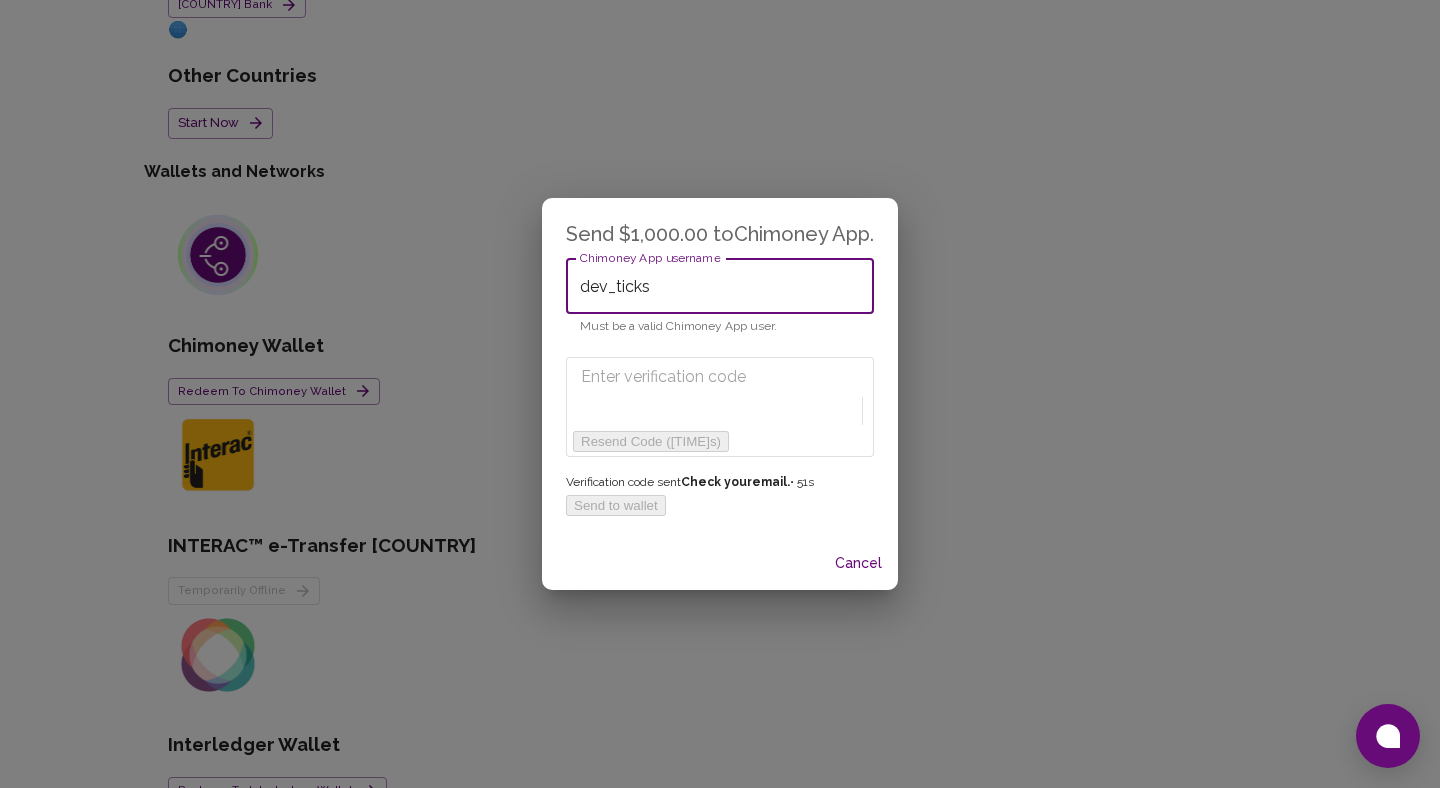 click at bounding box center [680, 377] 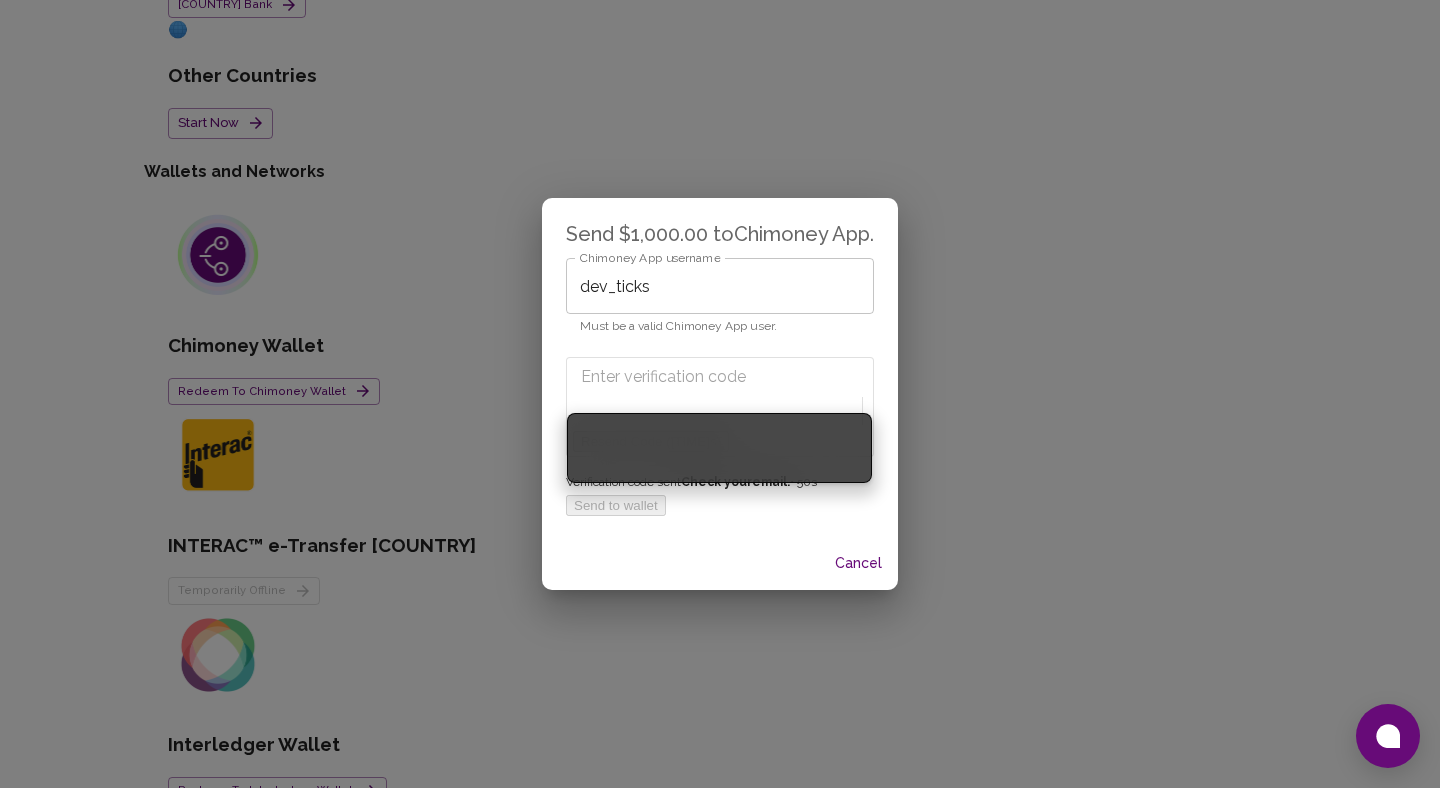 paste on "0273" 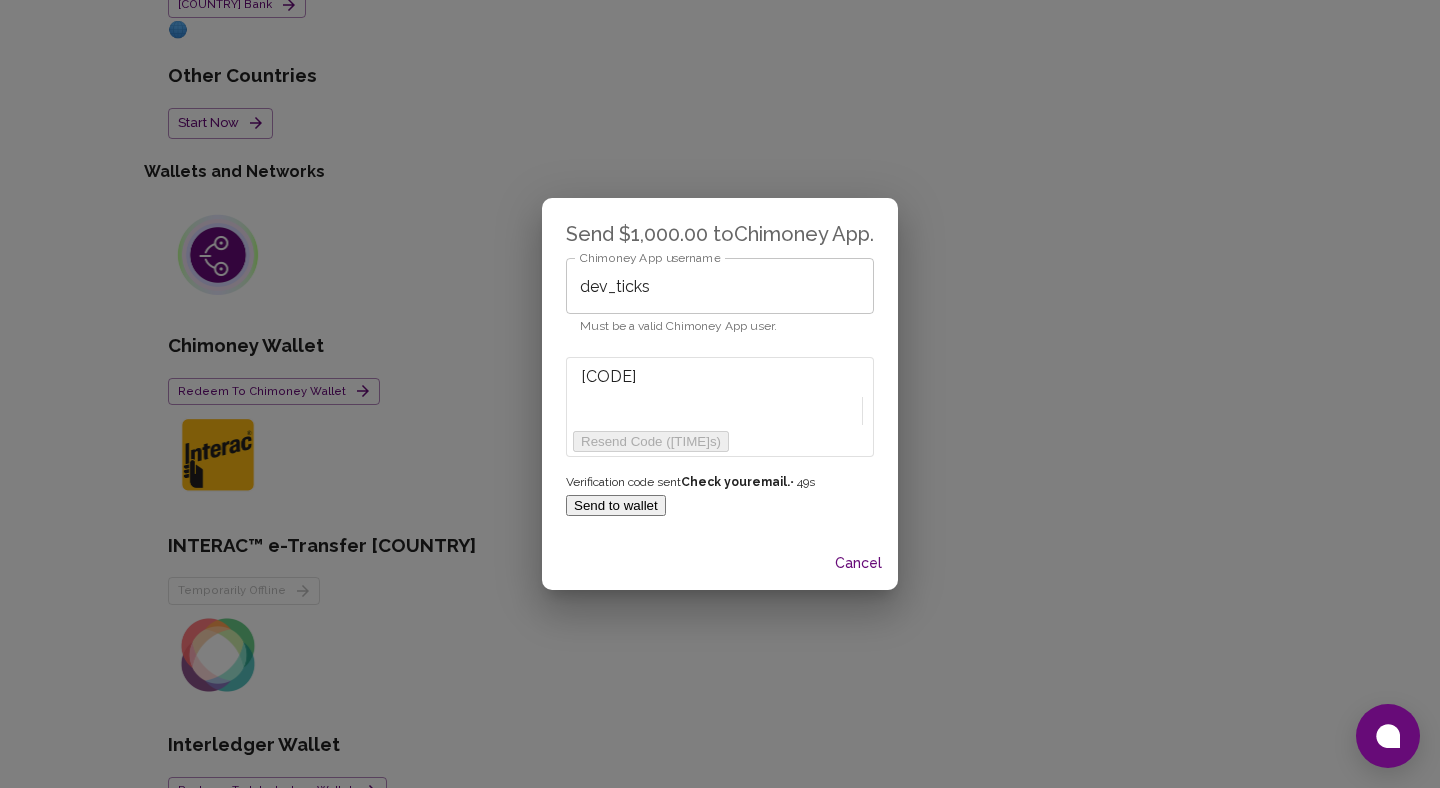 type on "0273" 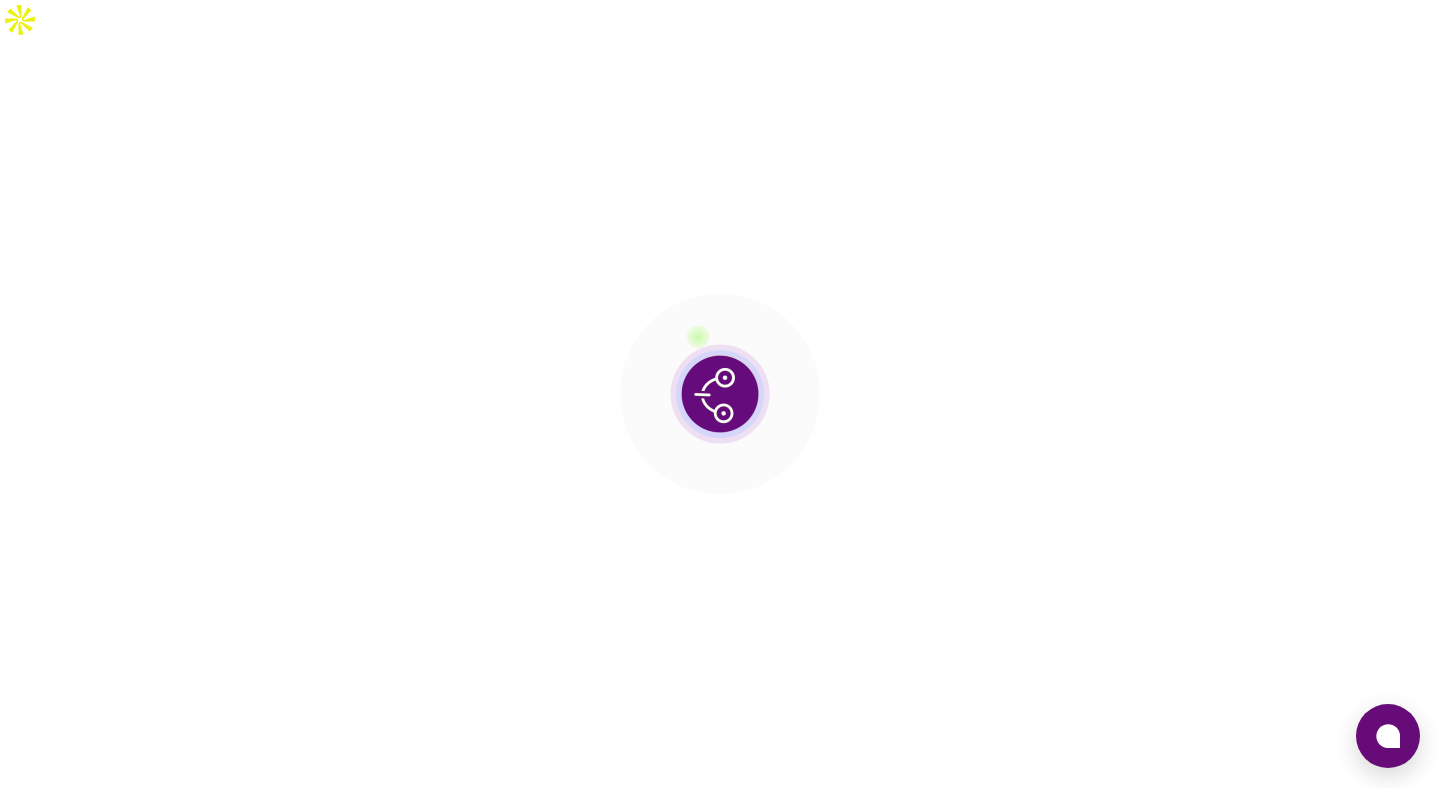 scroll, scrollTop: 0, scrollLeft: 0, axis: both 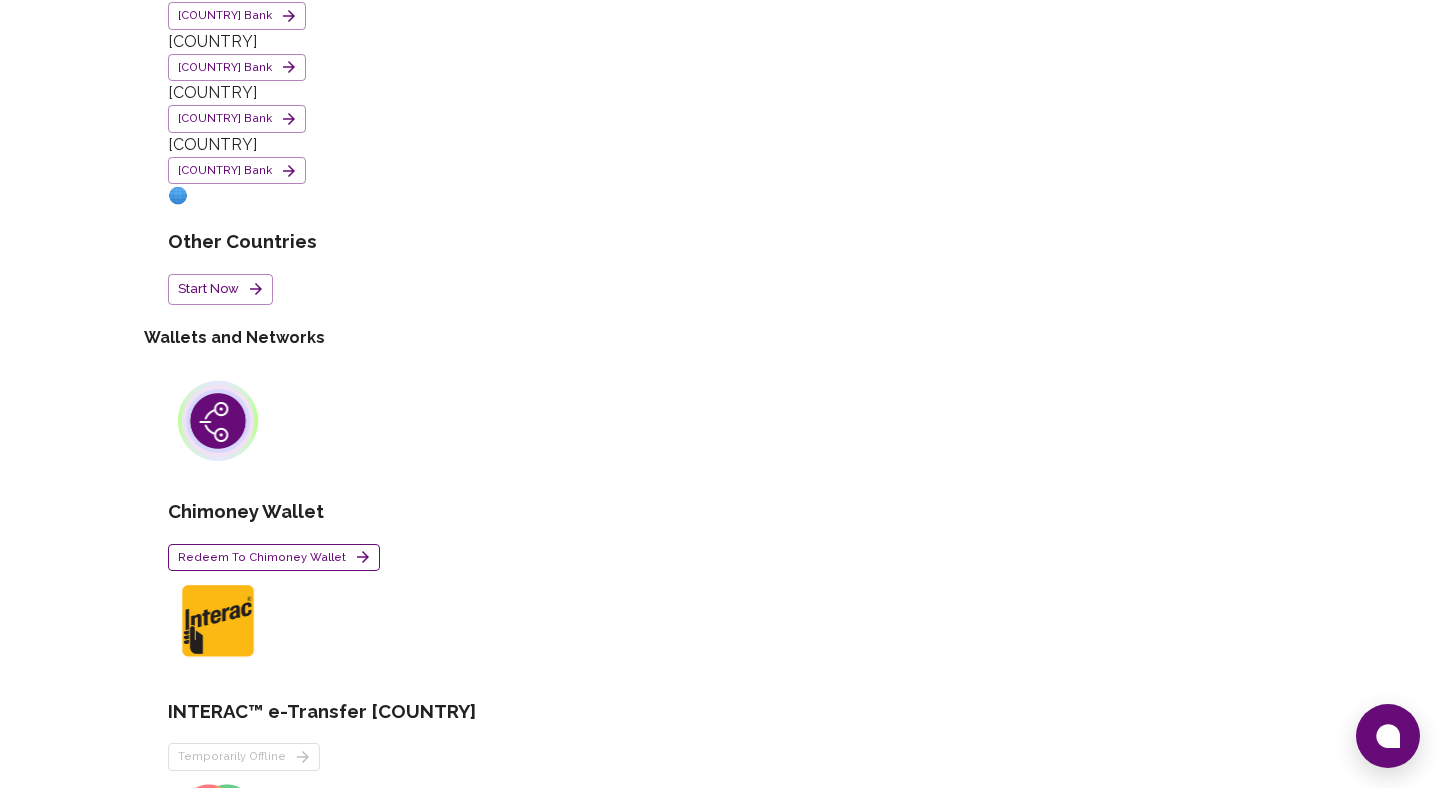 click on "Redeem to Chimoney Wallet" at bounding box center [274, 558] 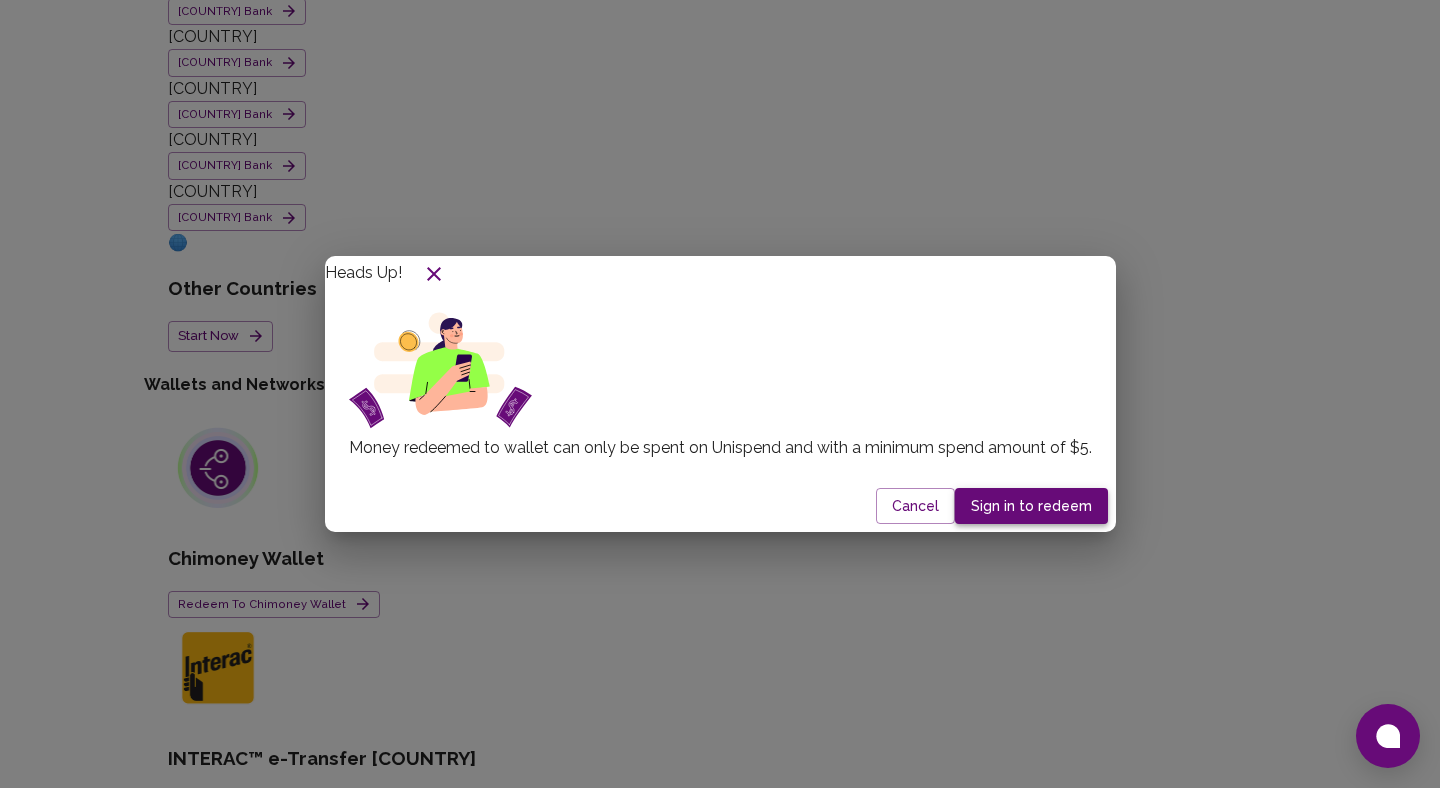 click on "Sign in to redeem" at bounding box center (1031, 506) 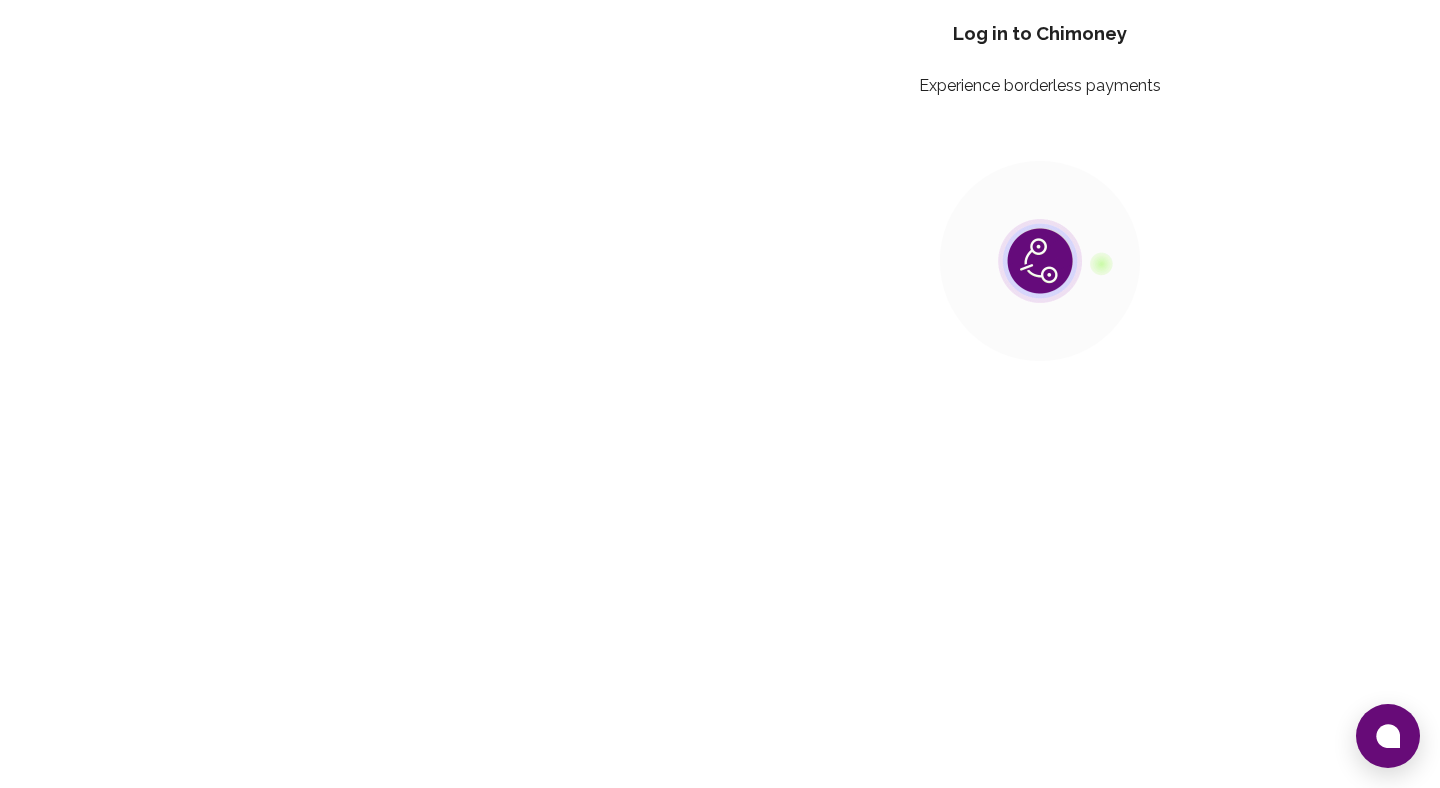 scroll, scrollTop: 0, scrollLeft: 0, axis: both 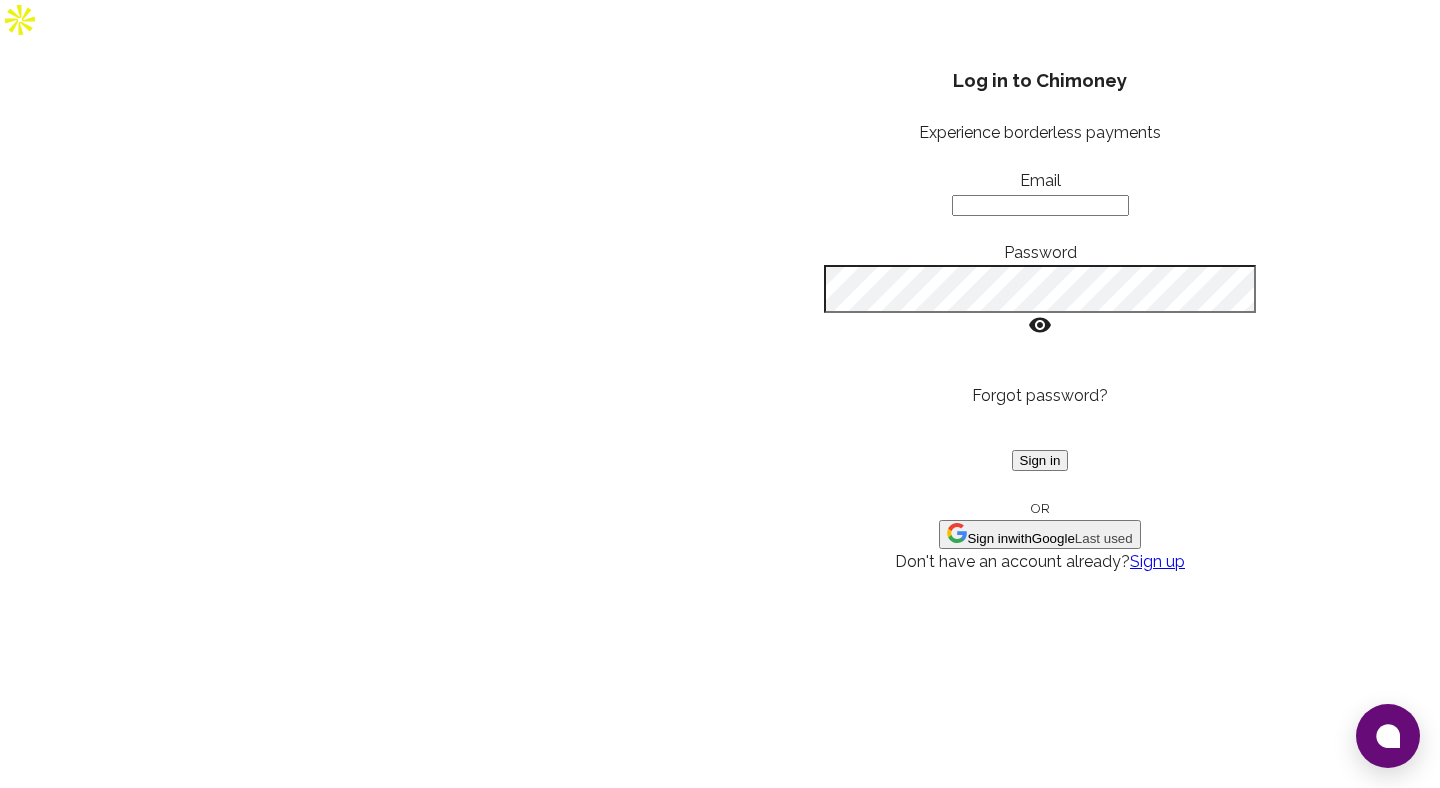 click at bounding box center [957, 533] 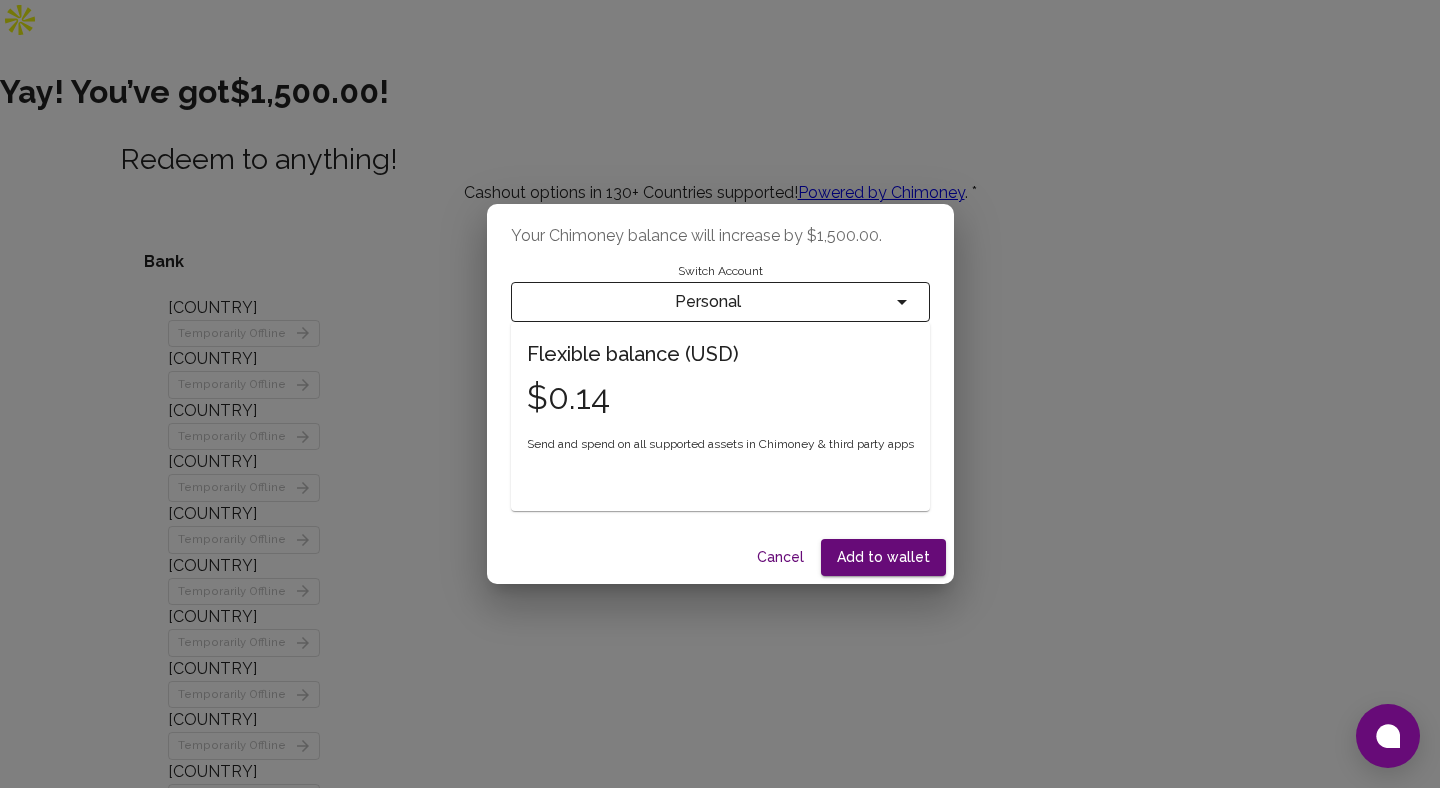 click on "Switch Account Personal" at bounding box center (720, 285) 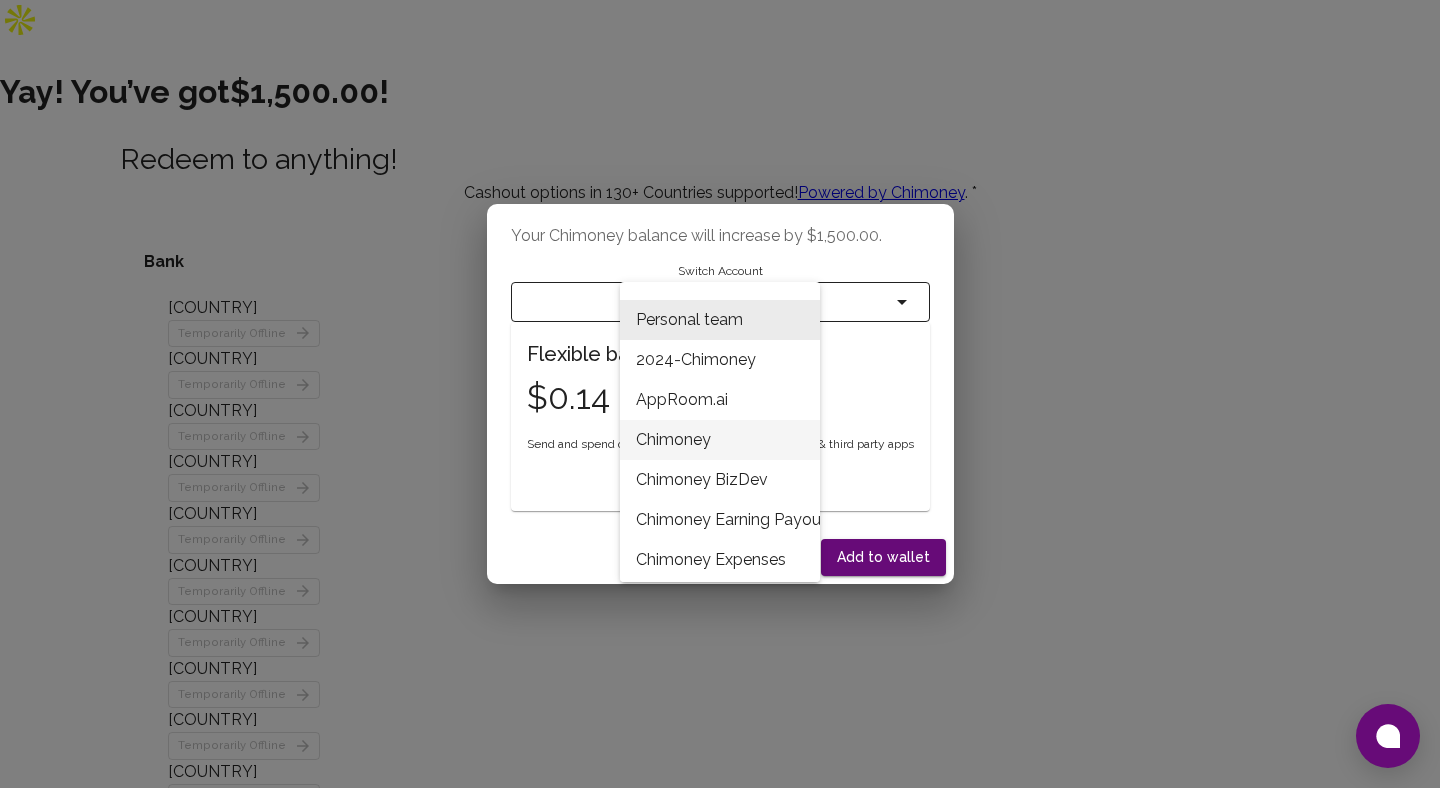 click on "Chimoney" at bounding box center (720, 440) 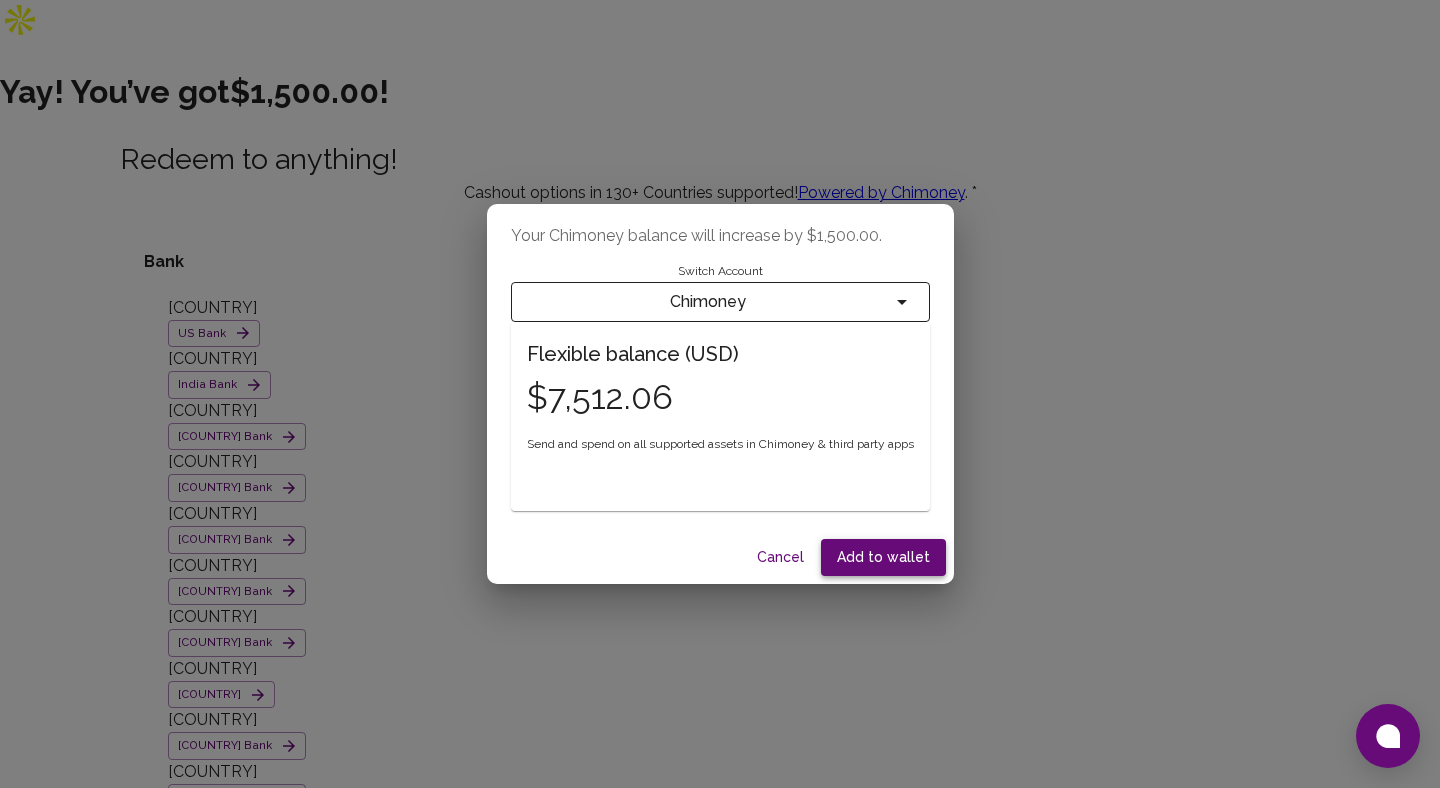 click on "Add to wallet" at bounding box center [883, 557] 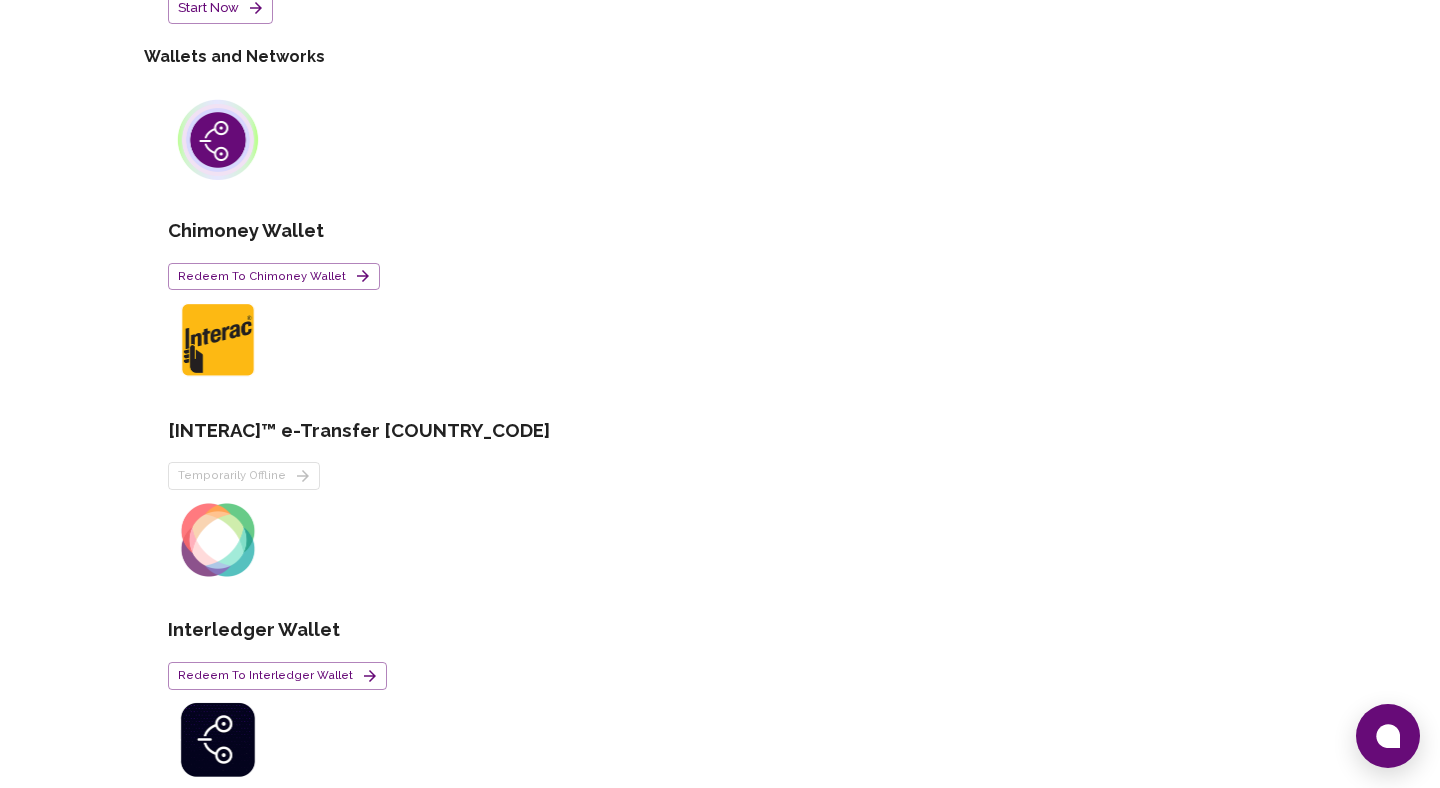 scroll, scrollTop: 1434, scrollLeft: 0, axis: vertical 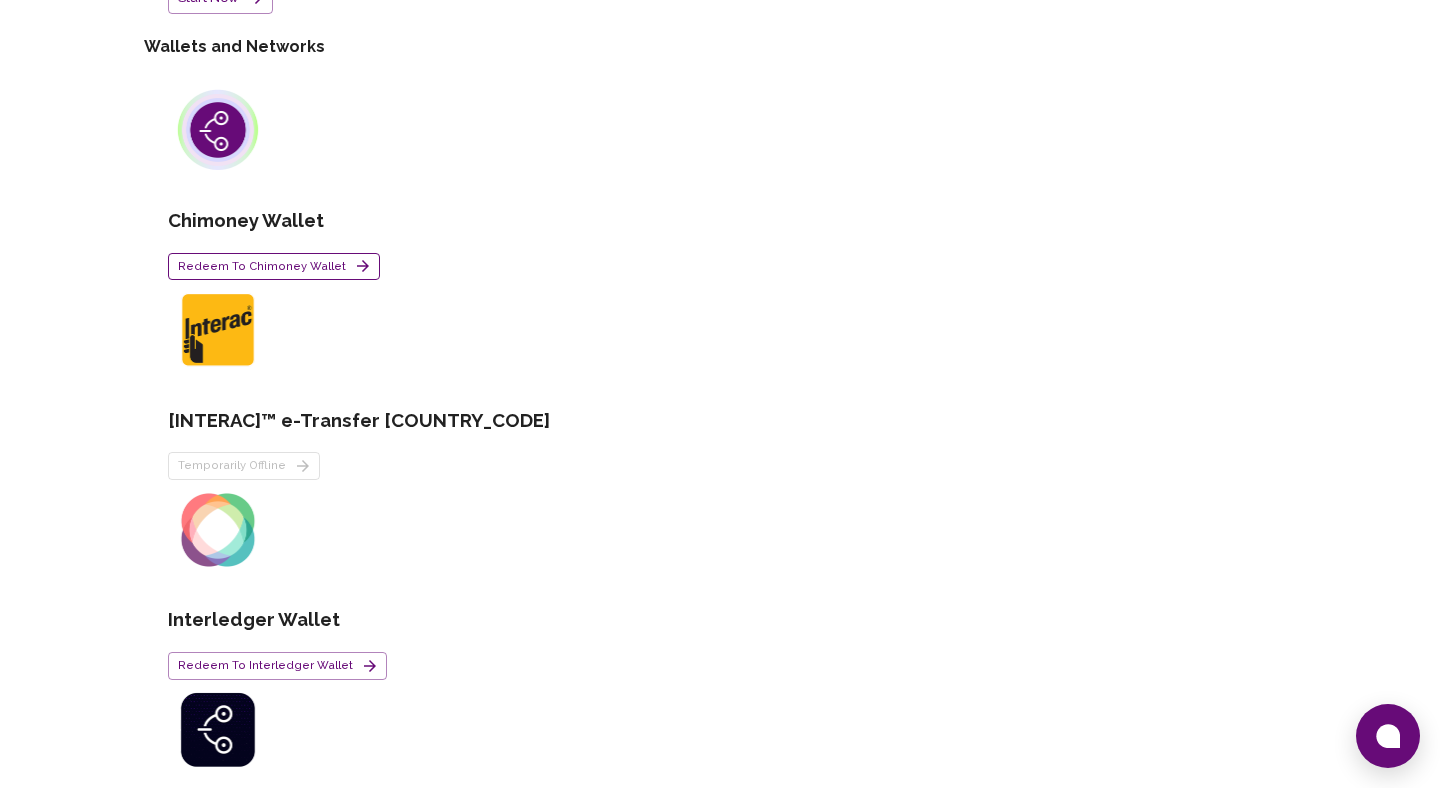 click on "Redeem to Chimoney Wallet" at bounding box center (274, 267) 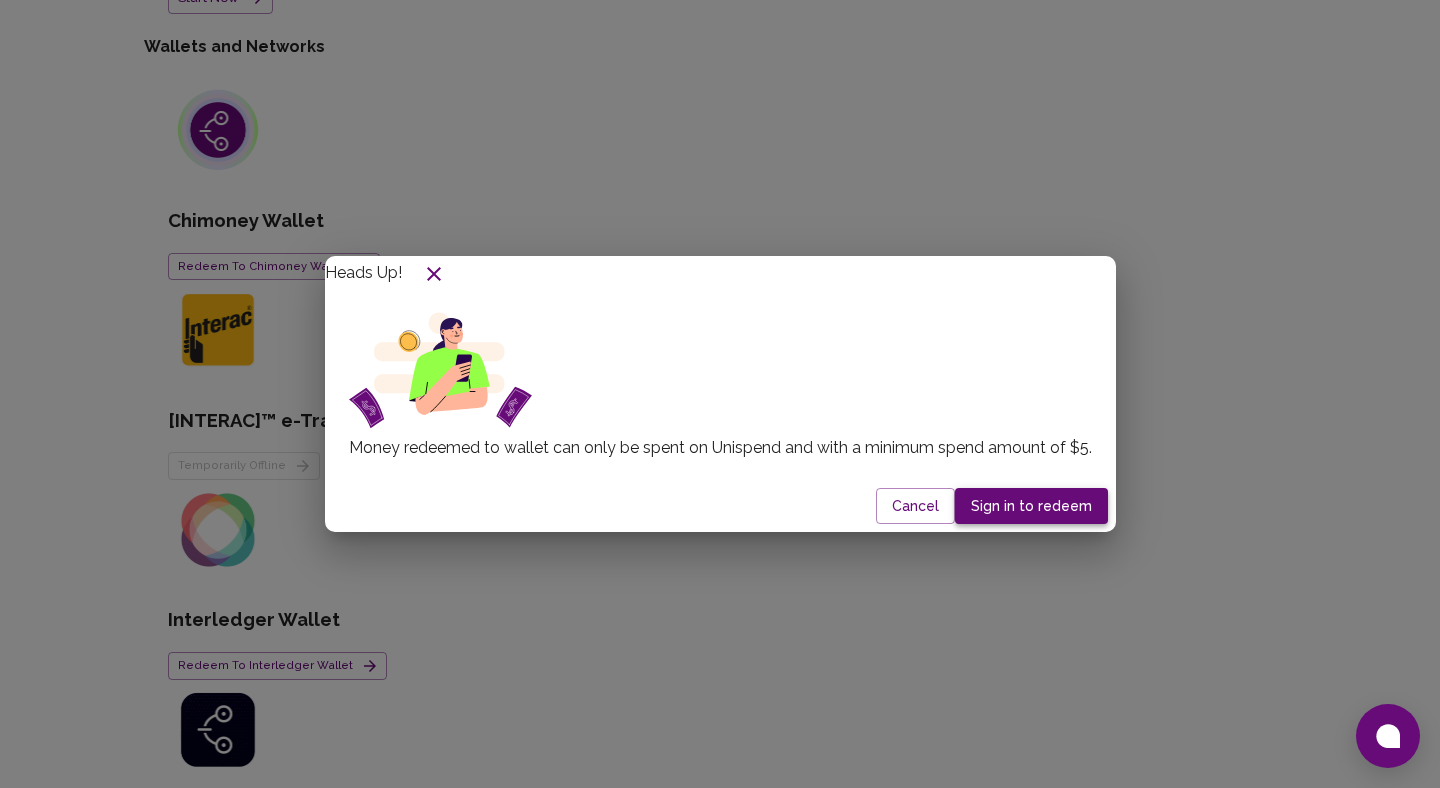 click on "Sign in to redeem" at bounding box center (1031, 506) 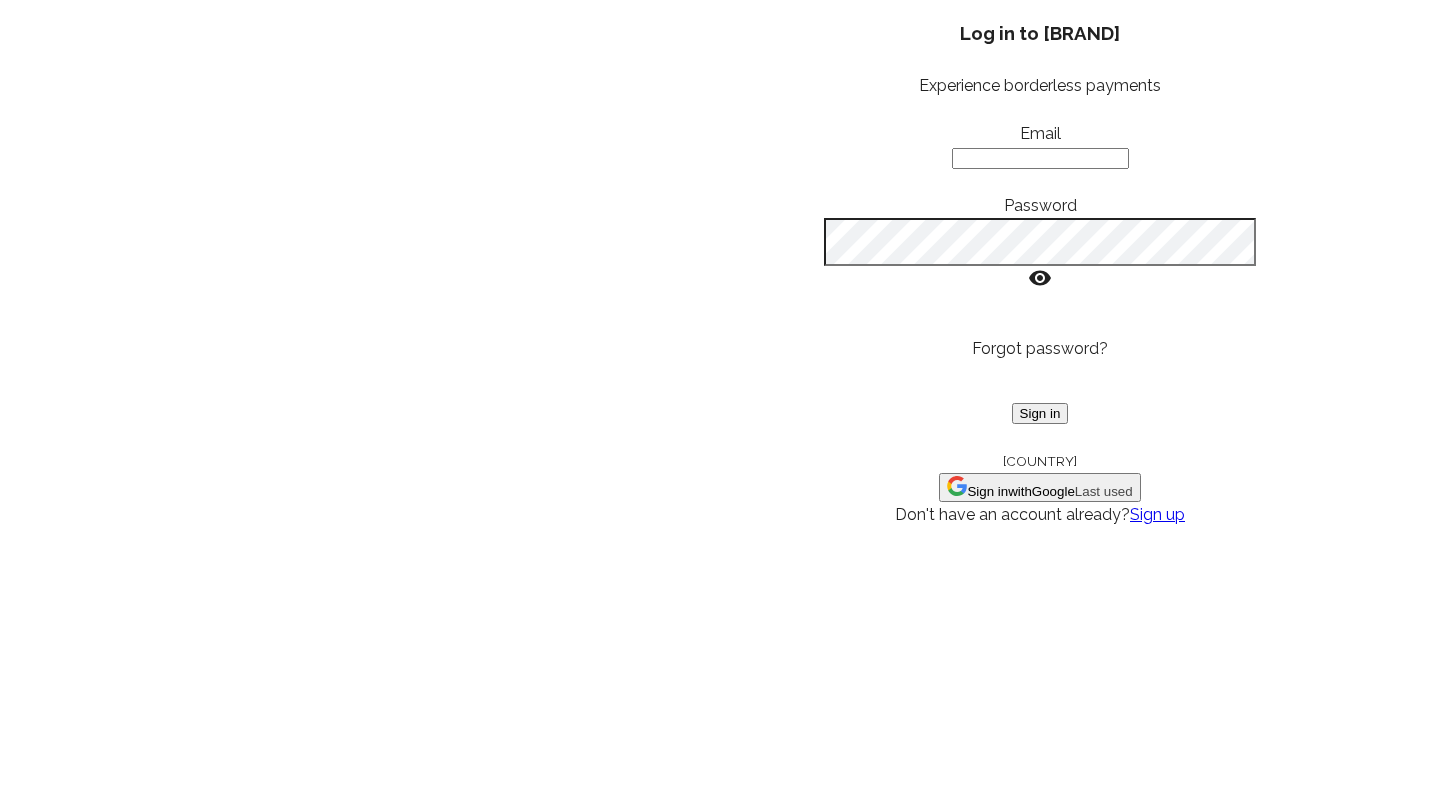 scroll, scrollTop: 0, scrollLeft: 0, axis: both 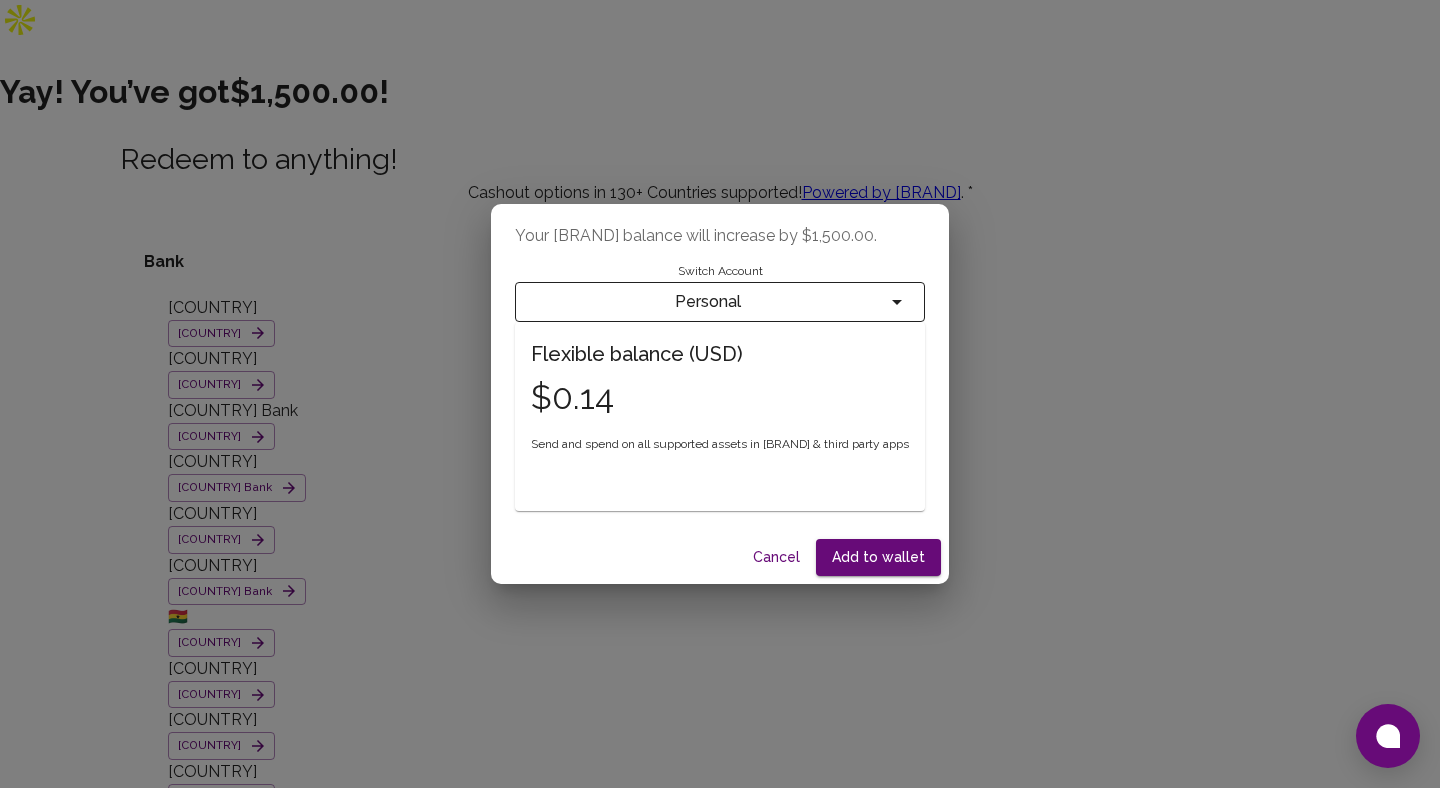 click on "Personal" at bounding box center [708, 302] 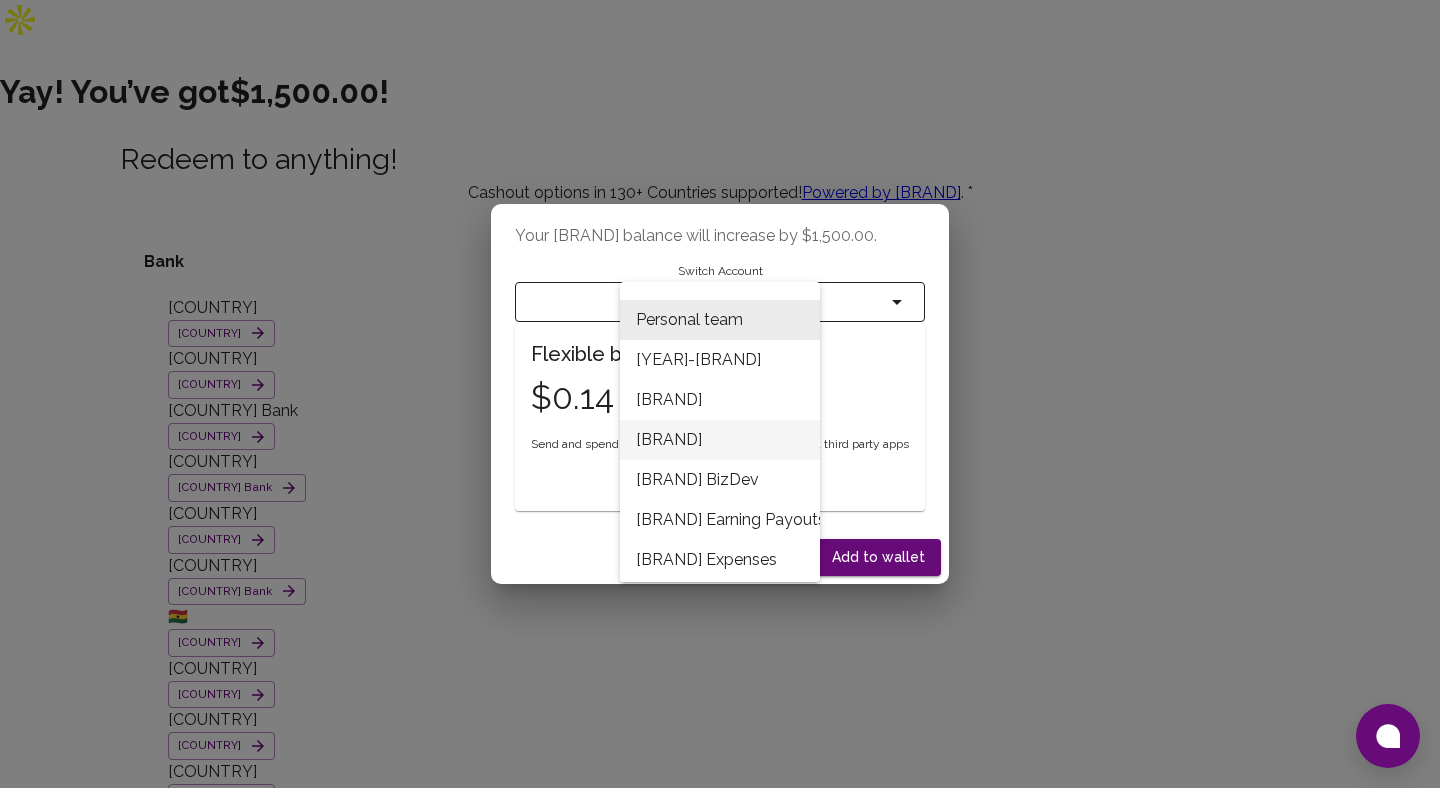 click on "[BRAND]" at bounding box center (720, 440) 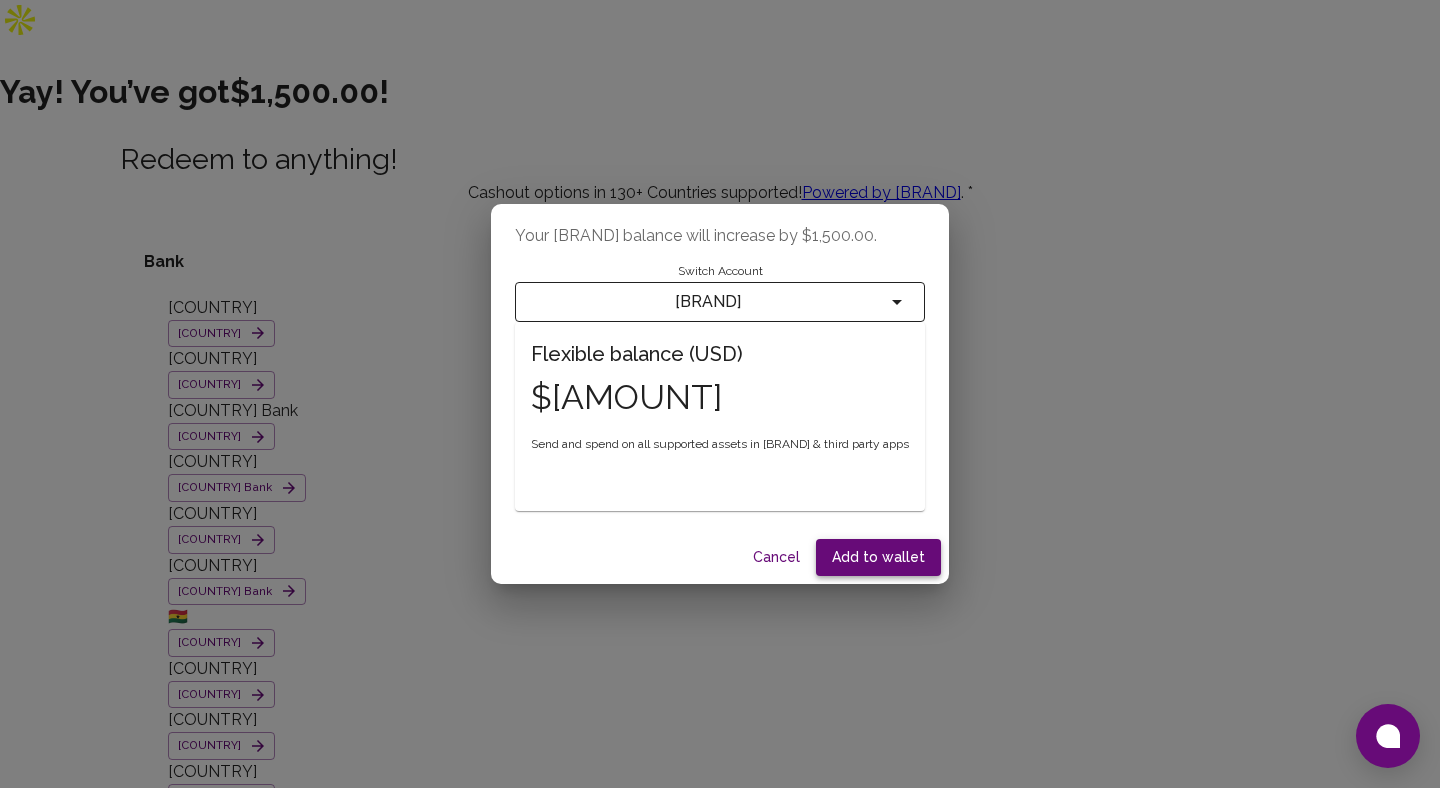 click on "Add to wallet" at bounding box center (878, 557) 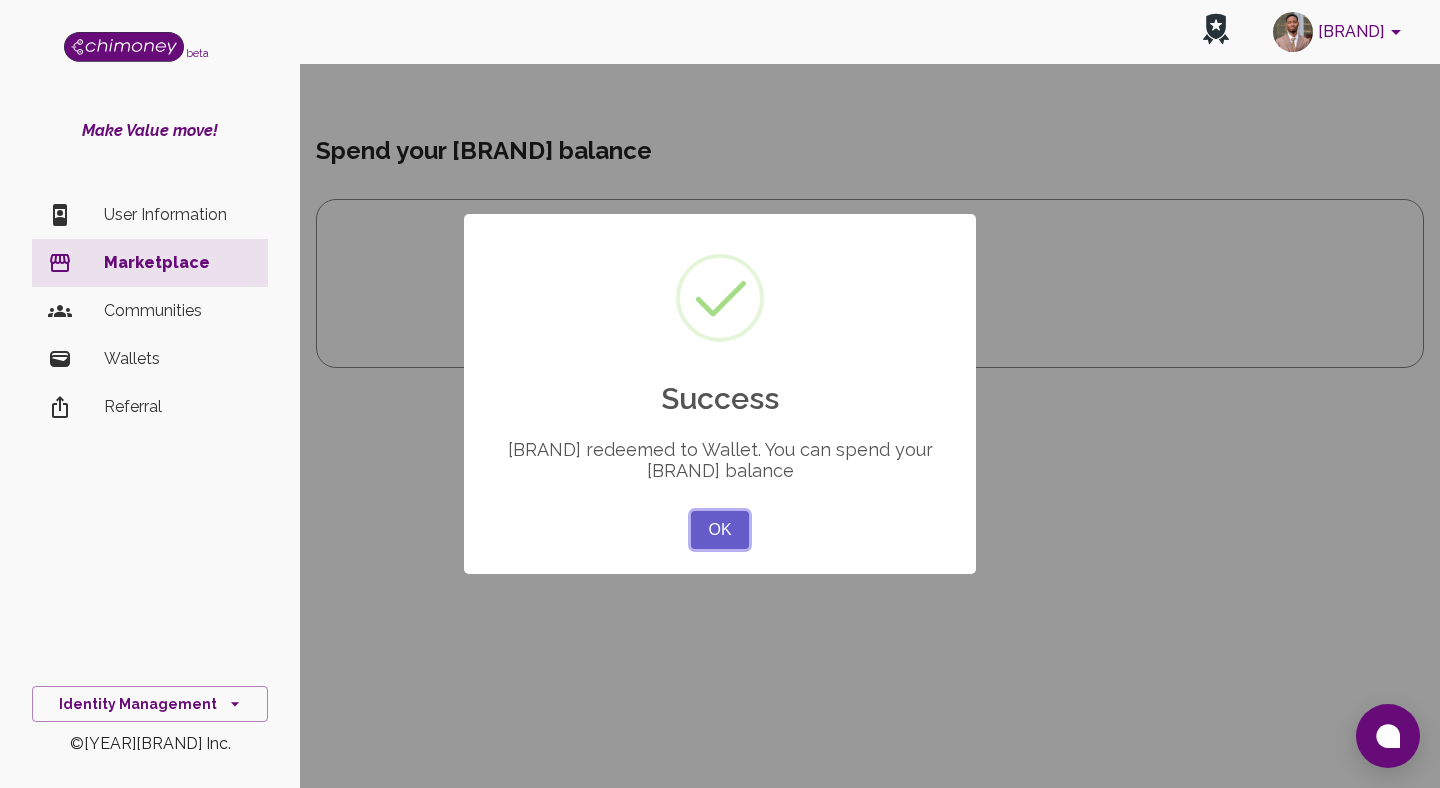 click on "OK" at bounding box center (720, 530) 